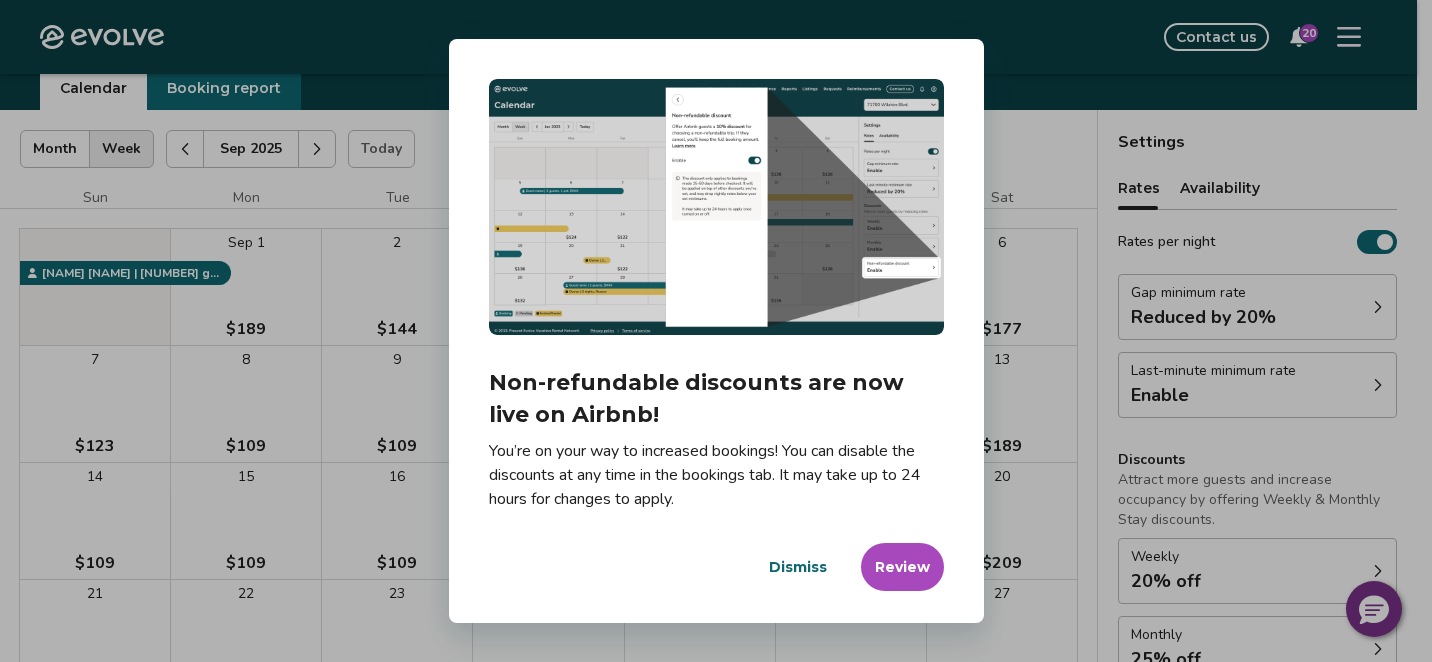scroll, scrollTop: 72, scrollLeft: 0, axis: vertical 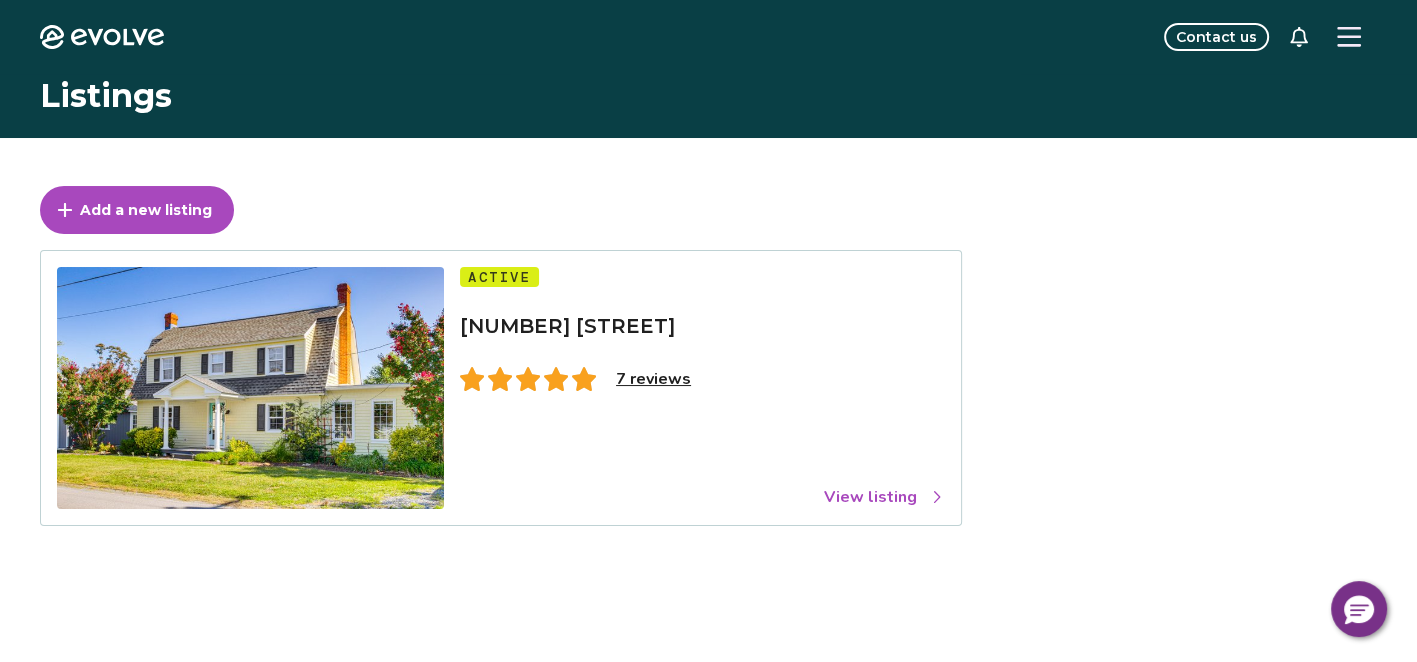 click on "View listing" at bounding box center (884, 497) 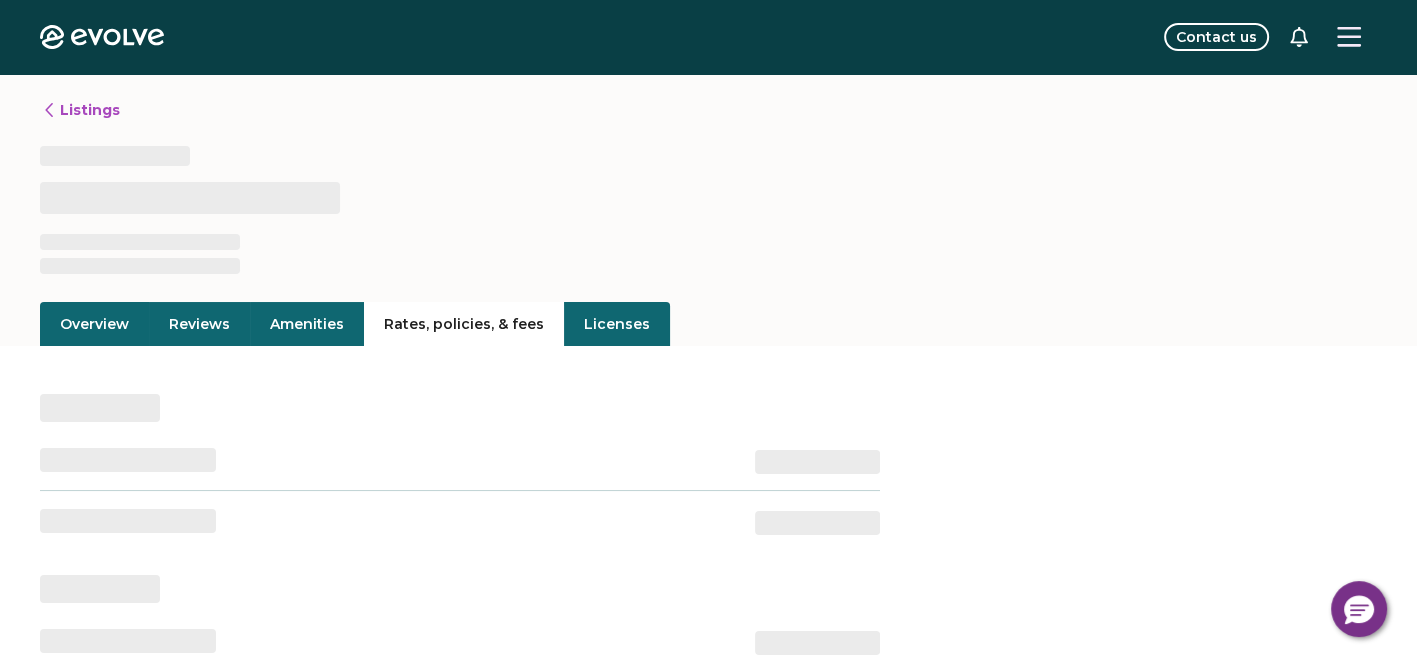 click on "Rates, policies, & fees" at bounding box center [464, 324] 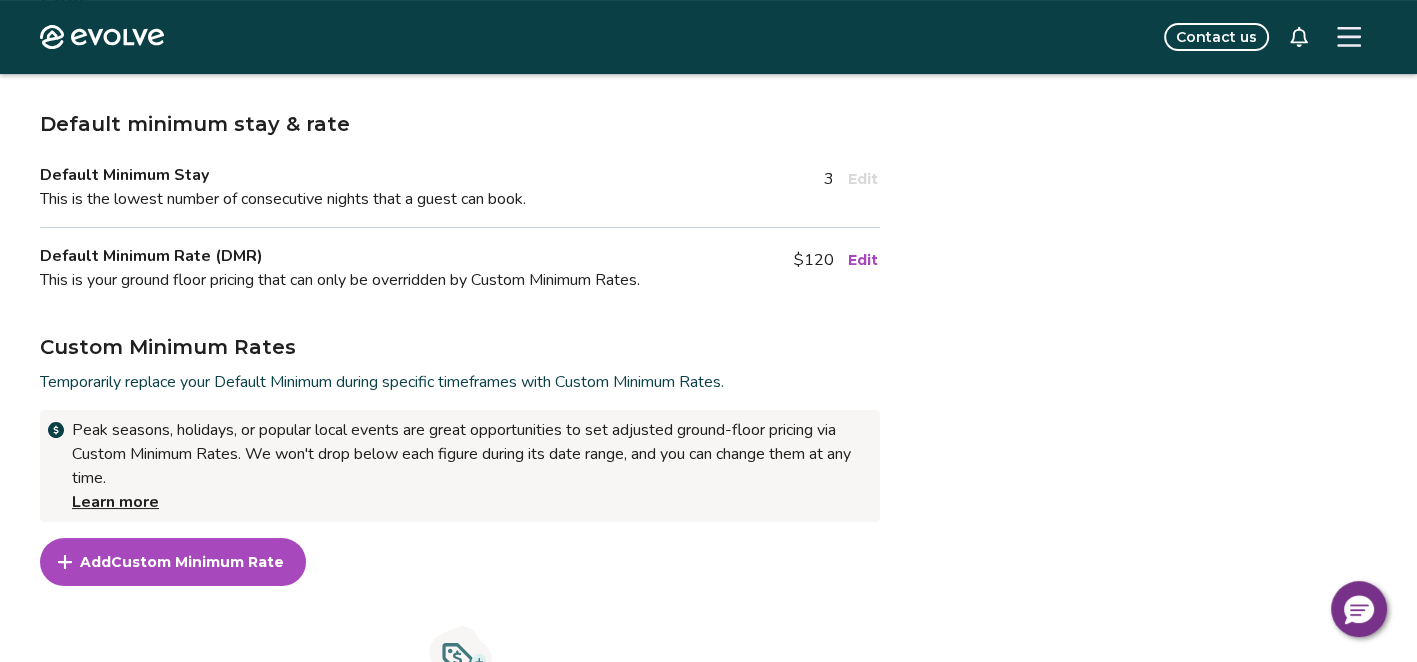 scroll, scrollTop: 200, scrollLeft: 0, axis: vertical 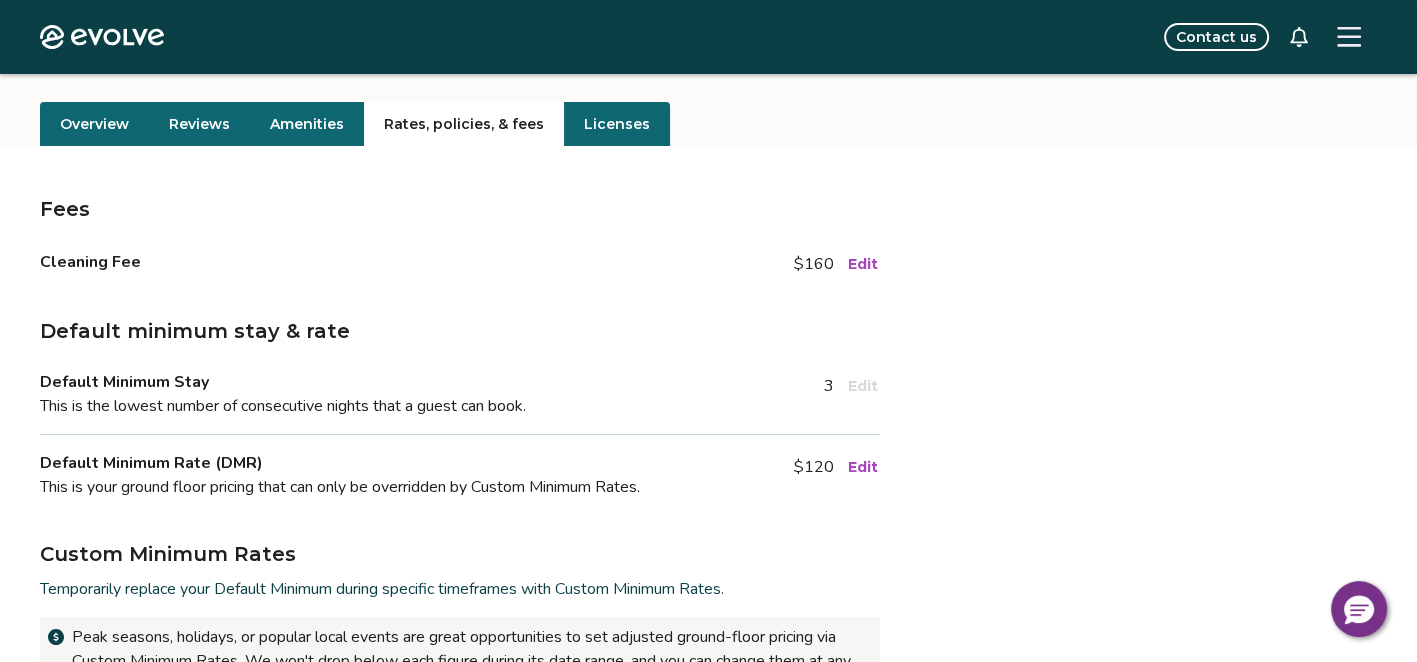 click 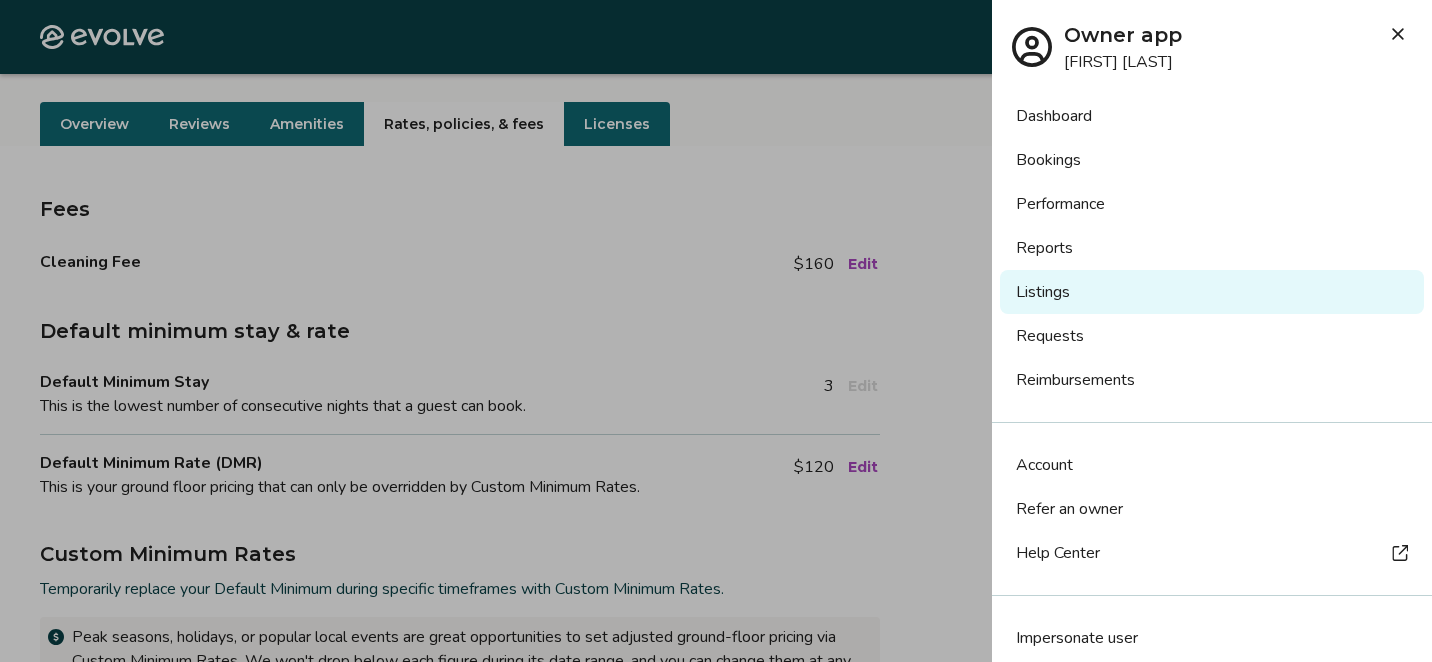 click on "Help Center" at bounding box center (1212, 553) 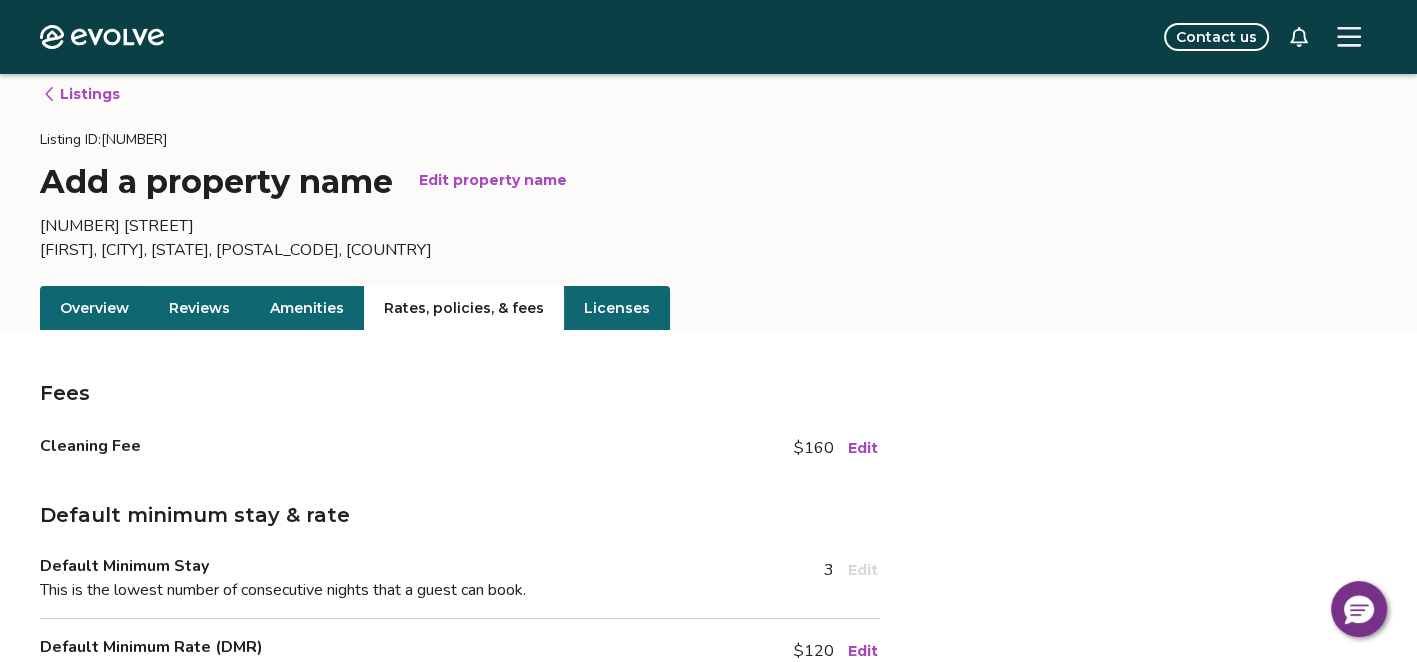 scroll, scrollTop: 0, scrollLeft: 0, axis: both 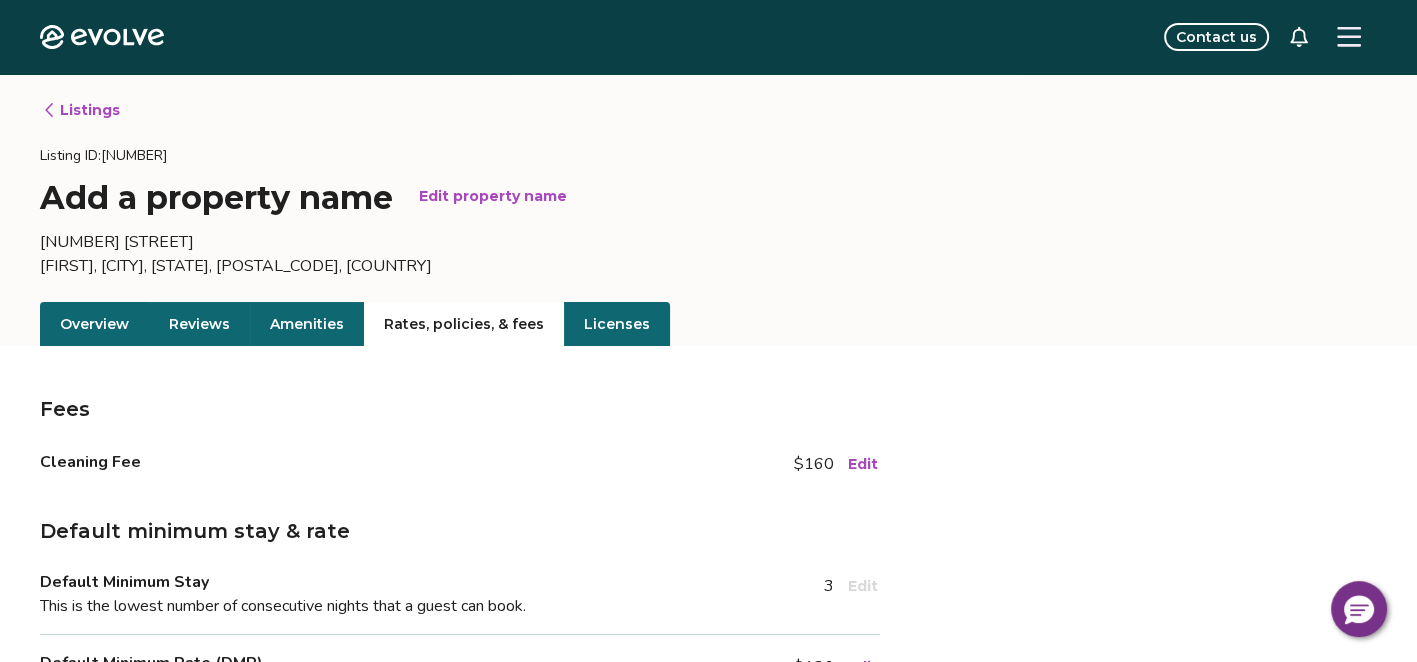 click on "Listings" at bounding box center [81, 110] 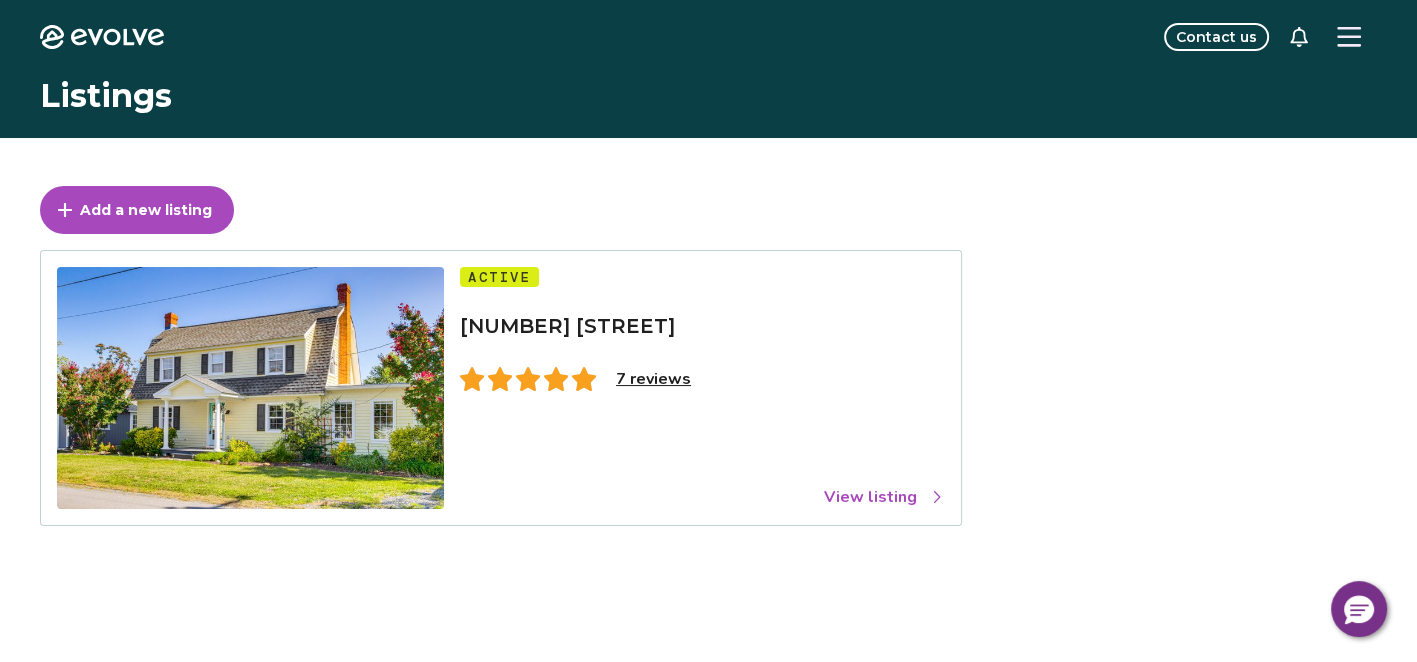 click on "Evolve" 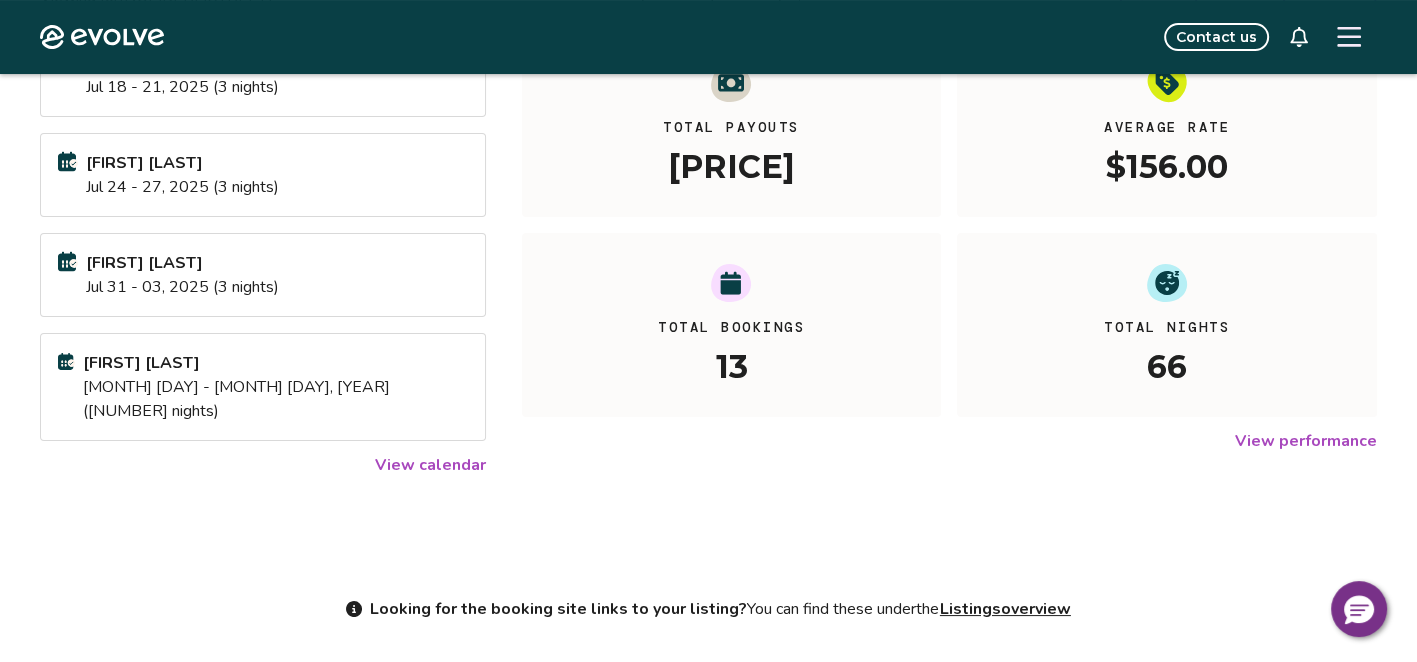 scroll, scrollTop: 300, scrollLeft: 0, axis: vertical 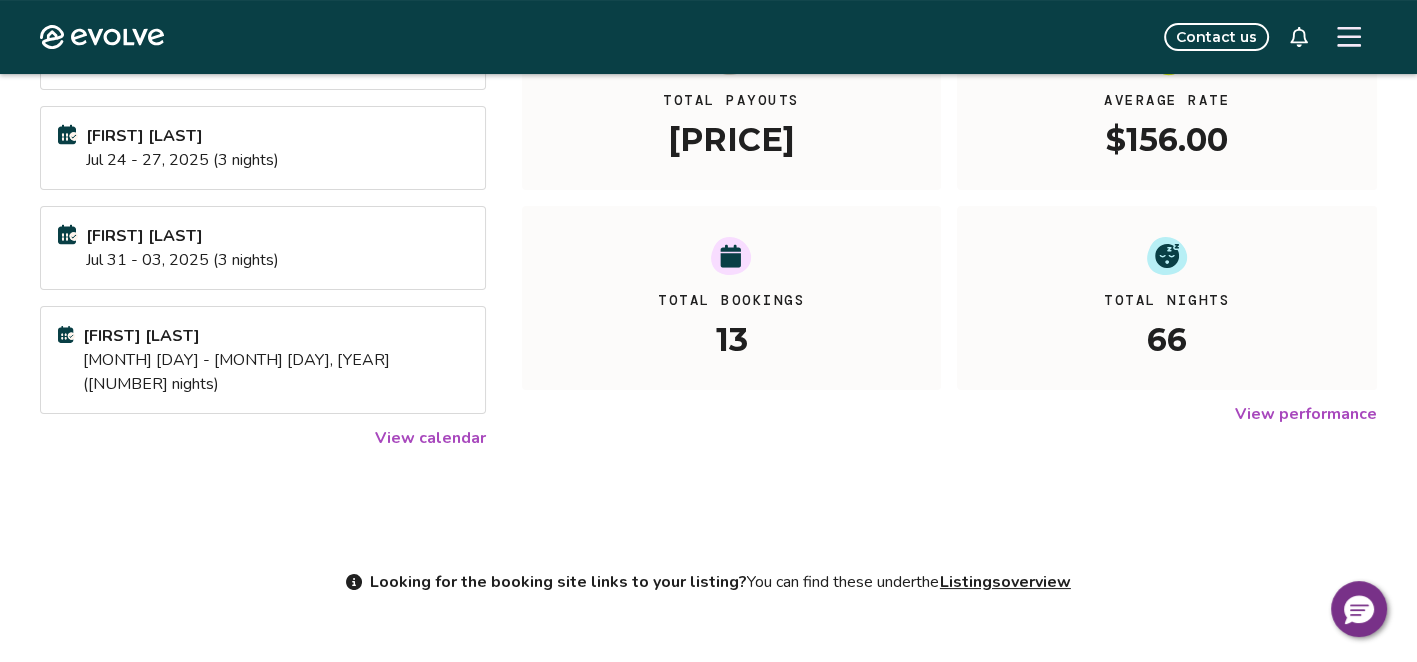 click on "View calendar" at bounding box center (430, 438) 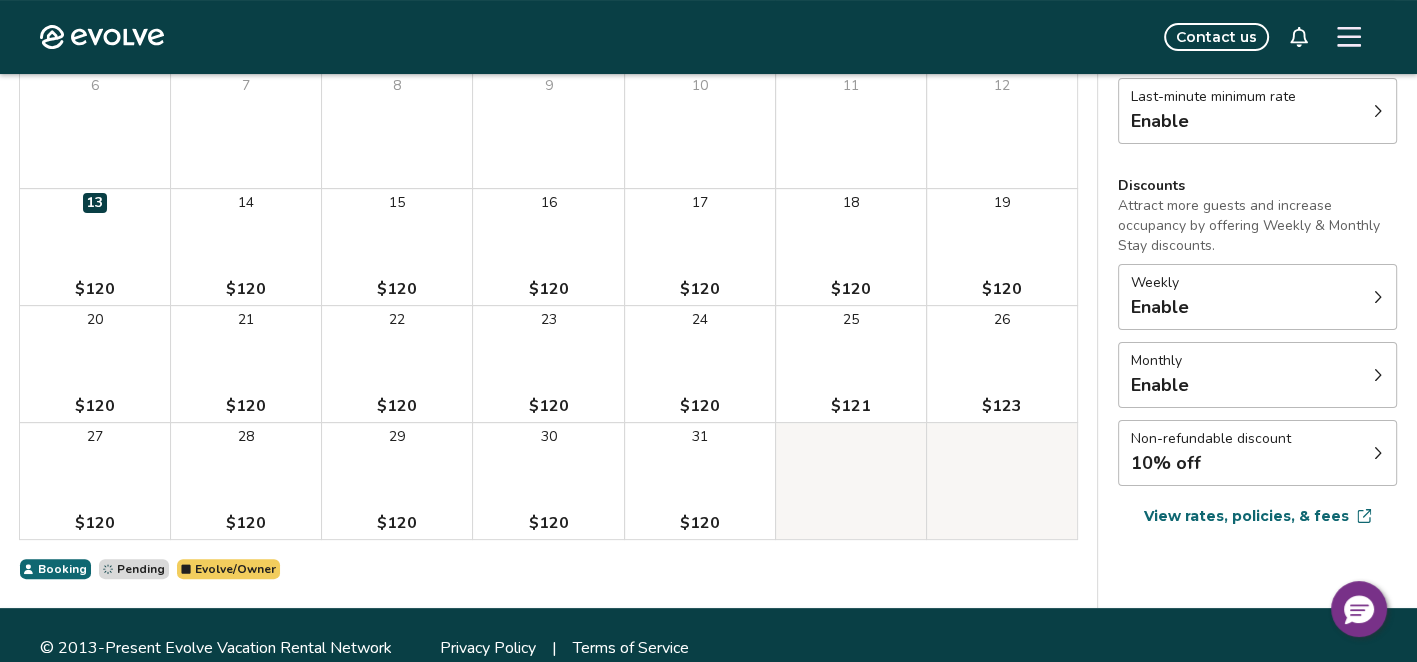 scroll, scrollTop: 372, scrollLeft: 0, axis: vertical 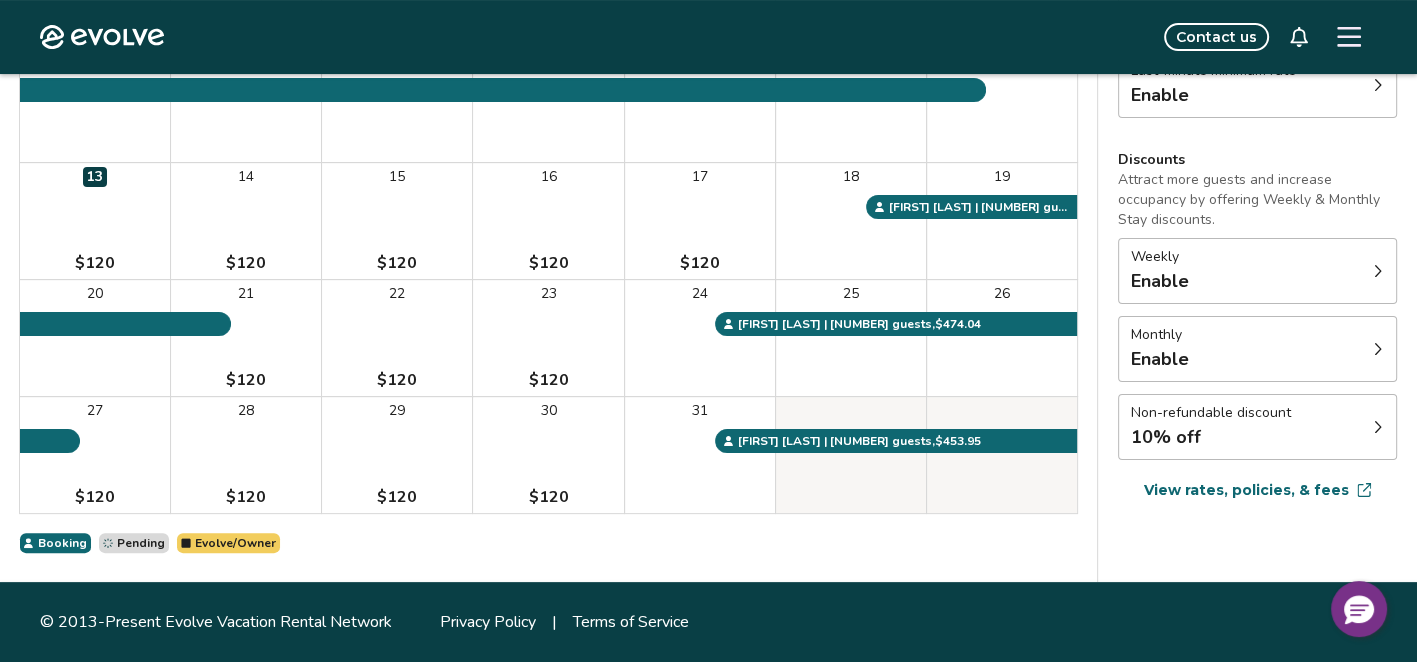 click on "View rates, policies, & fees" at bounding box center (1246, 490) 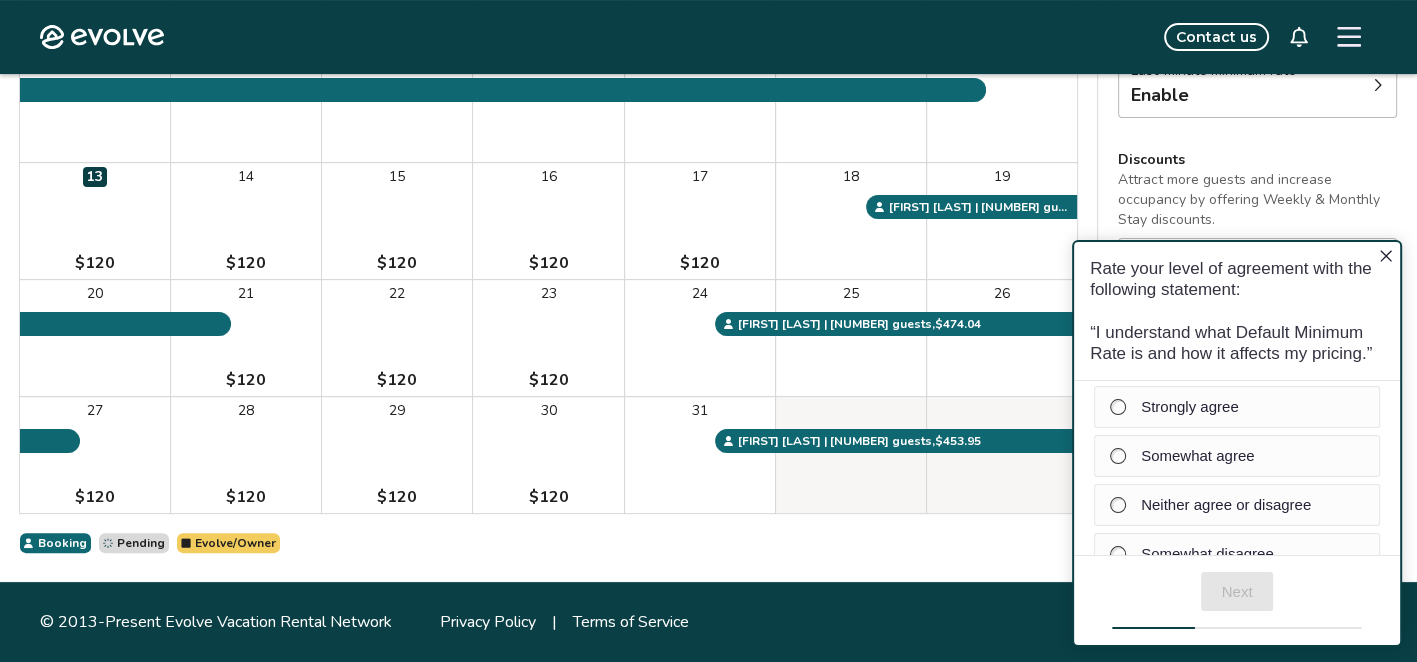 scroll, scrollTop: 0, scrollLeft: 0, axis: both 